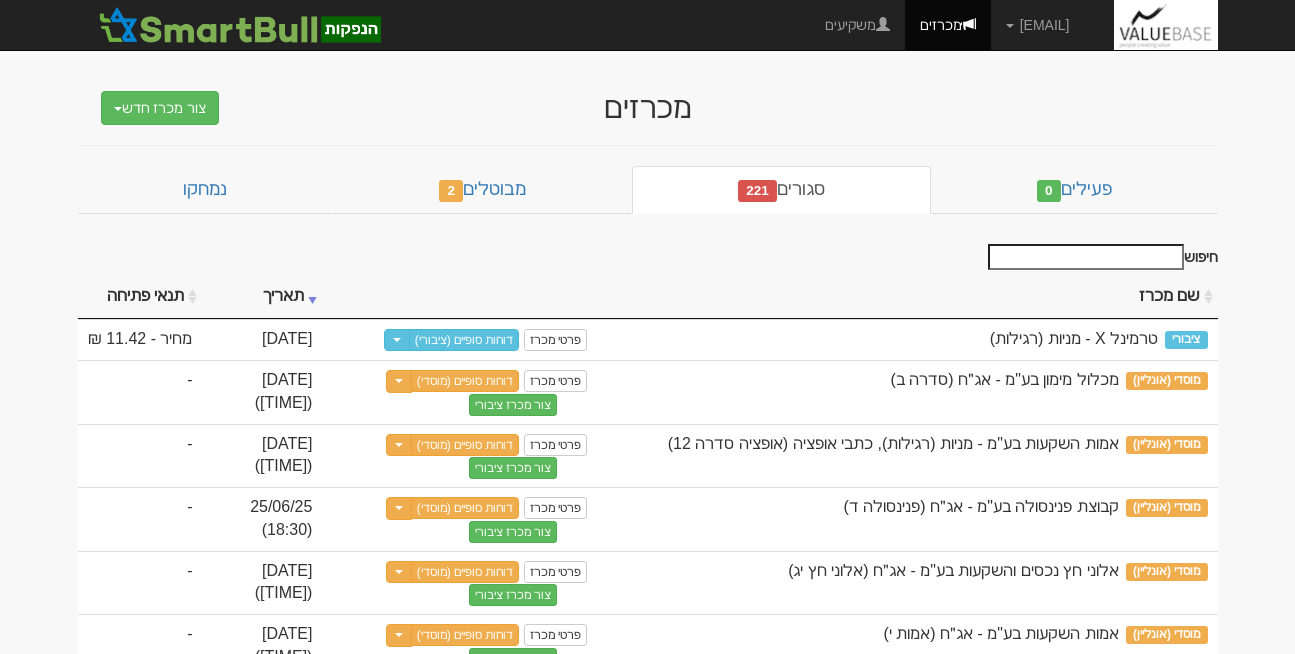 scroll, scrollTop: 0, scrollLeft: 0, axis: both 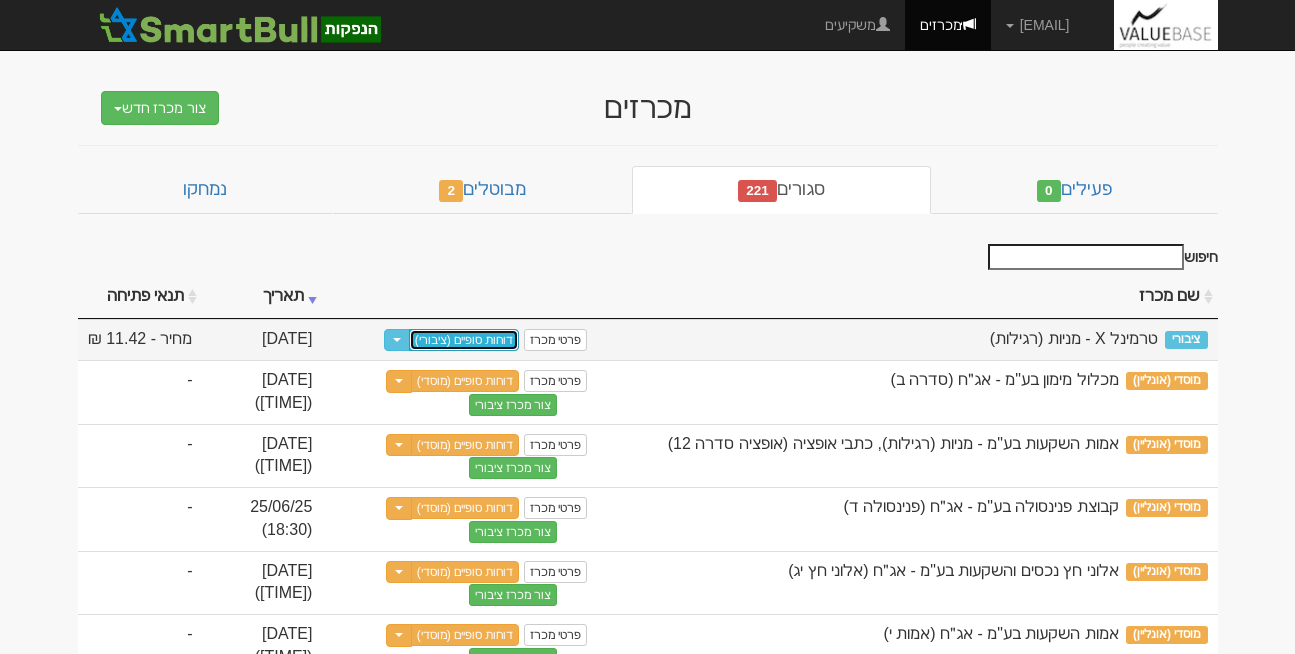 click on "דוחות סופיים
(ציבורי)" at bounding box center [464, 340] 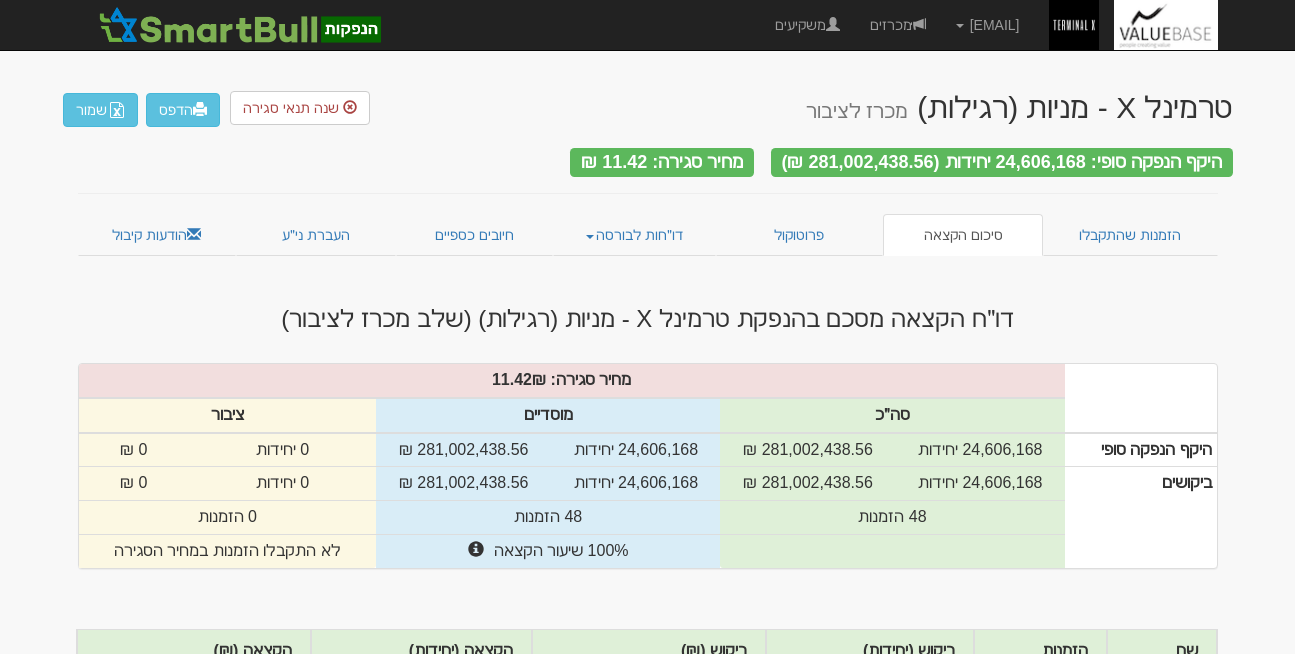 scroll, scrollTop: 0, scrollLeft: 0, axis: both 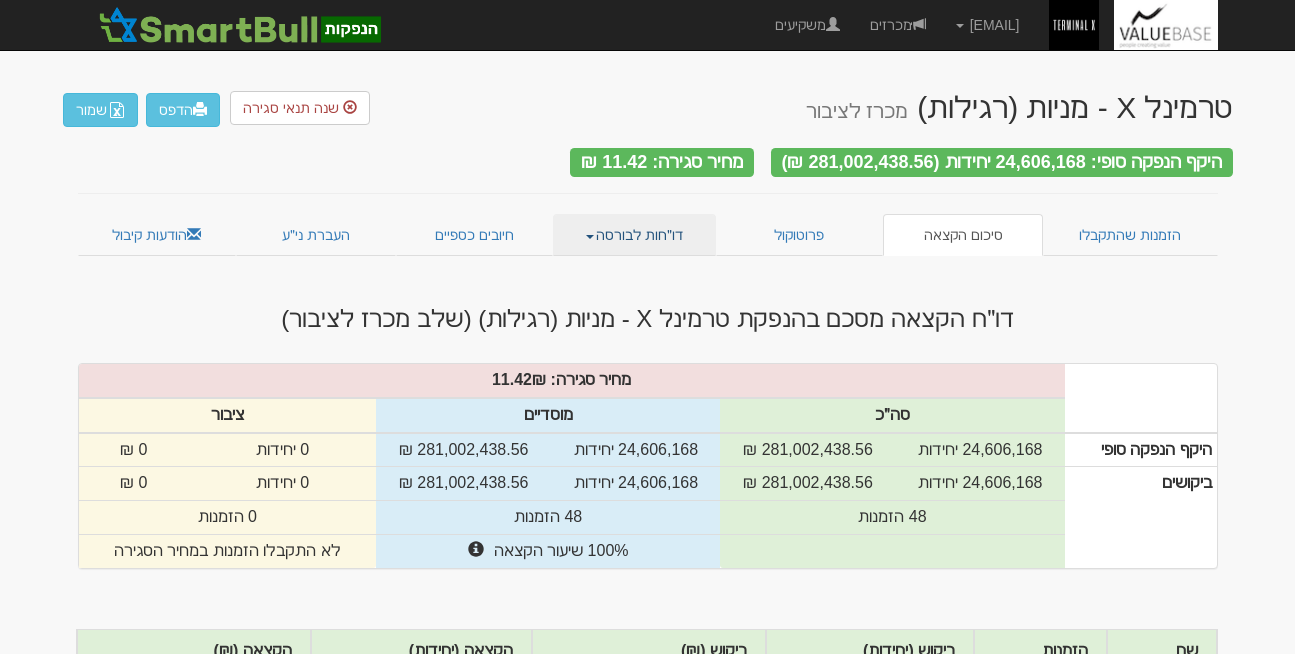 click on "דו״חות לבורסה" at bounding box center (634, 235) 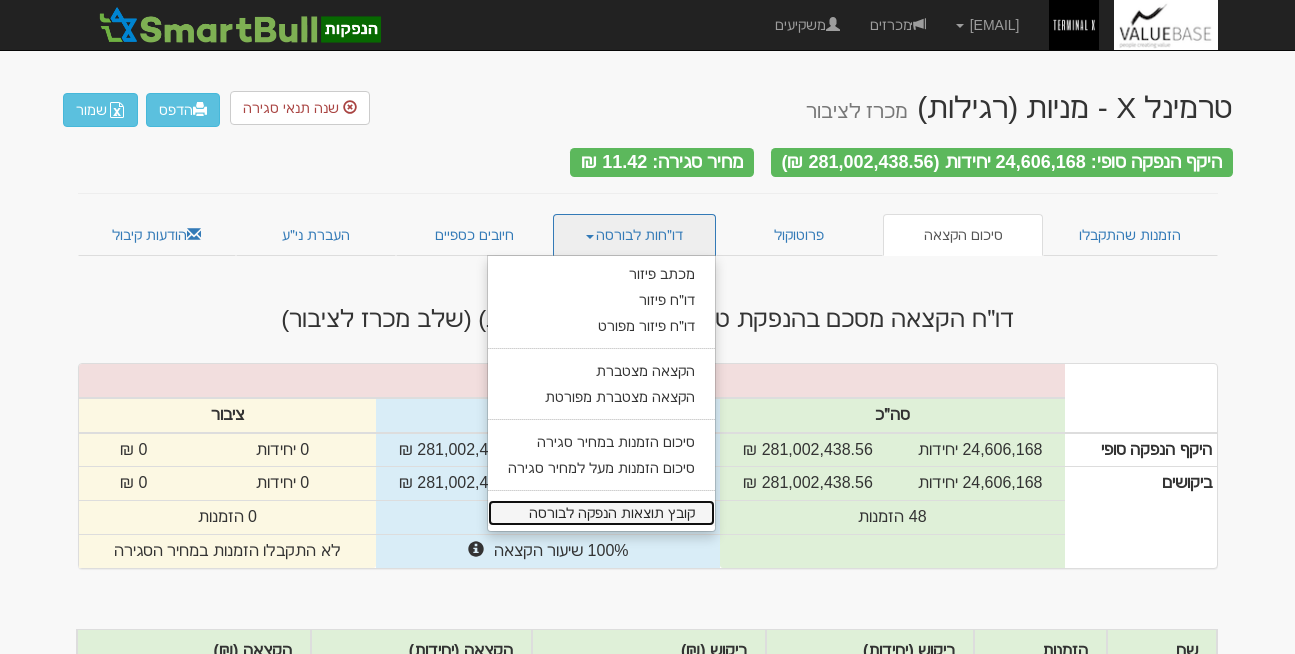 click on "קובץ תוצאות הנפקה לבורסה" at bounding box center [601, 513] 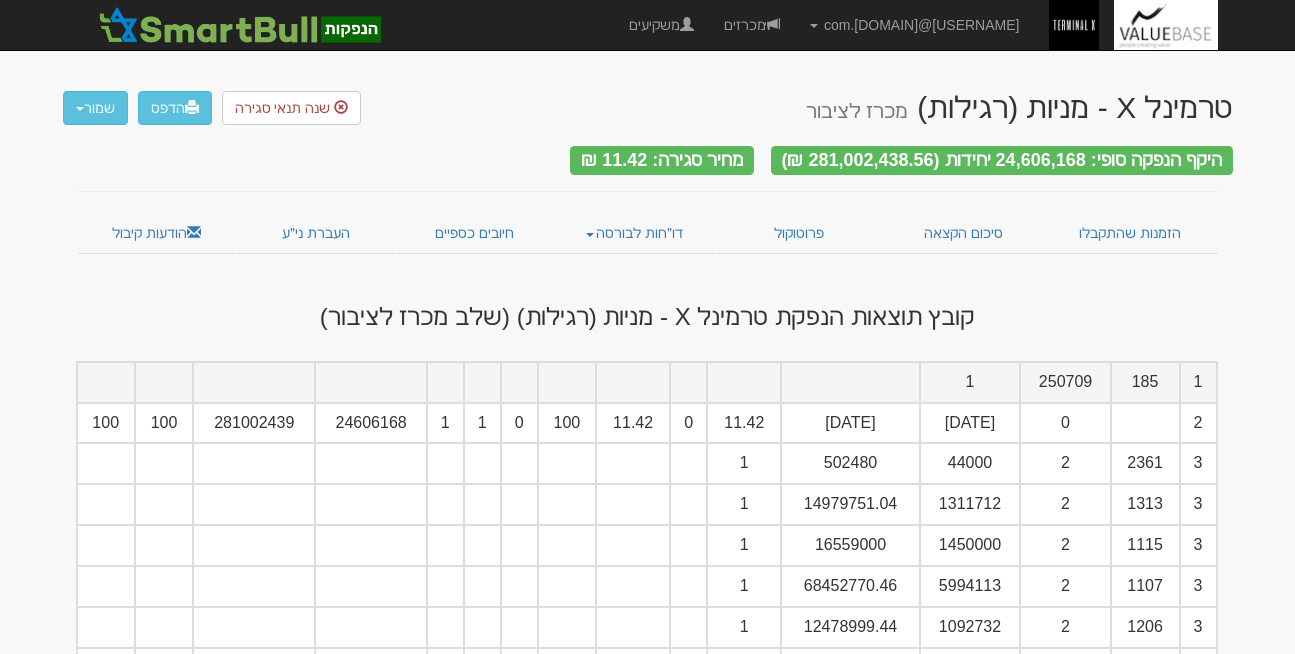 scroll, scrollTop: 0, scrollLeft: 0, axis: both 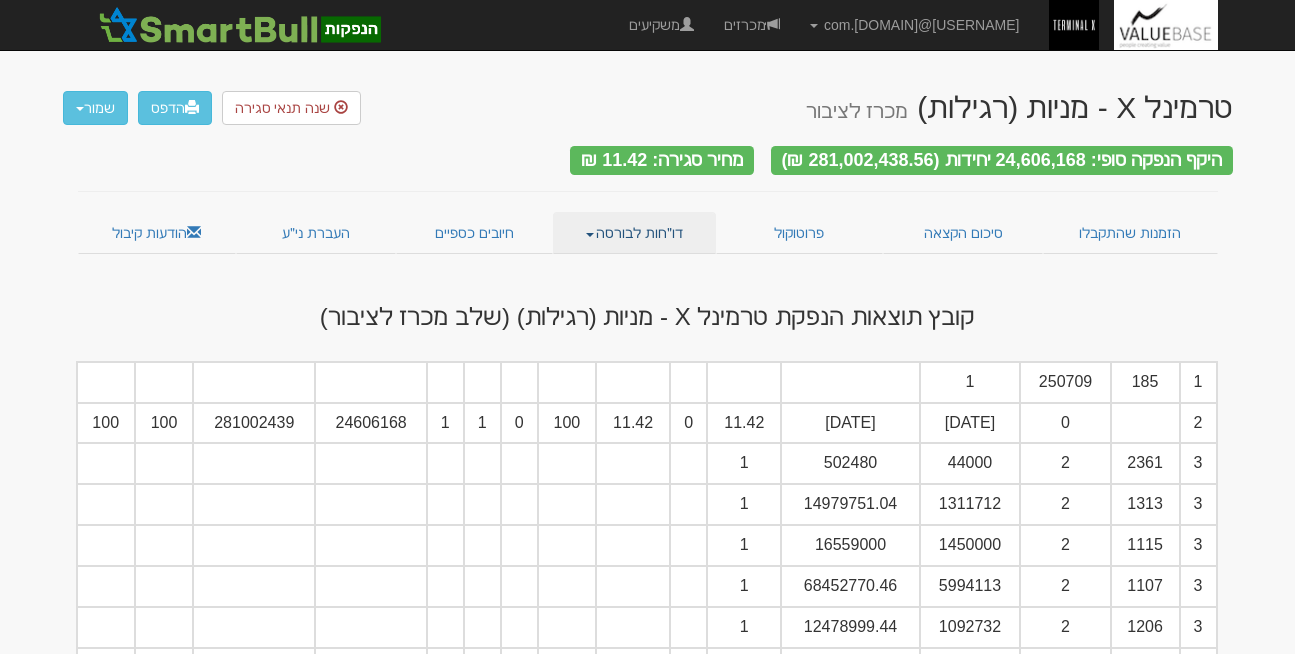 click on "דו״חות לבורסה" at bounding box center [634, 233] 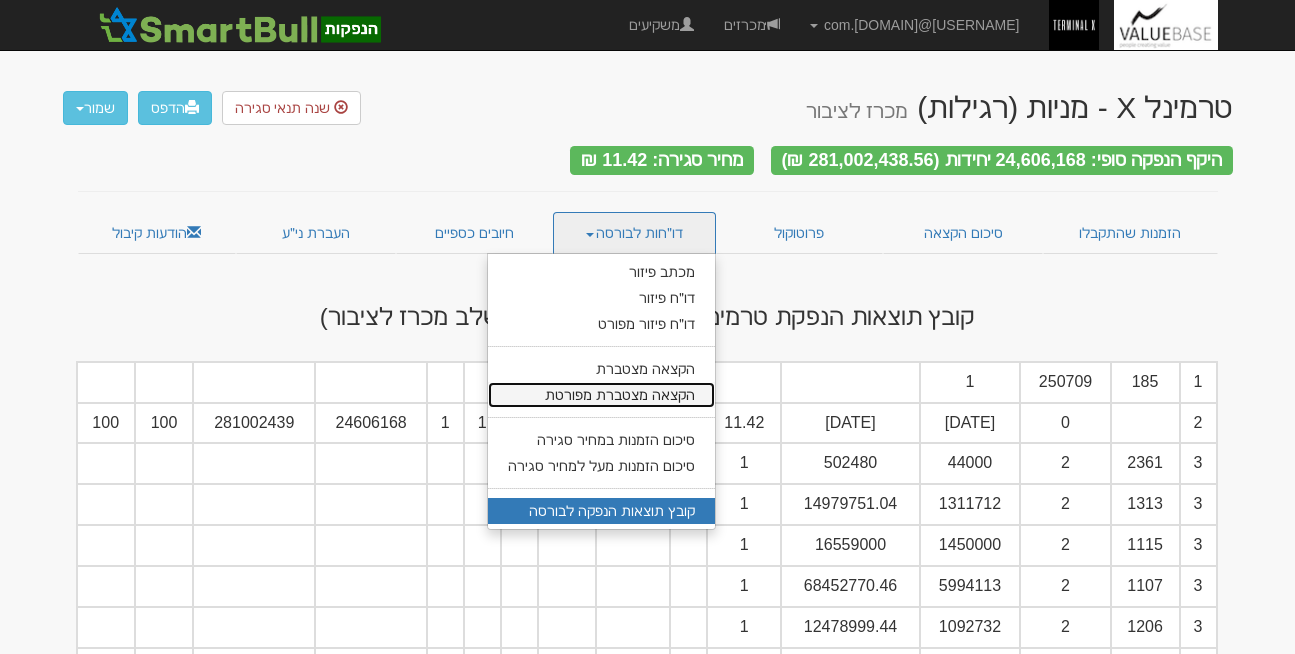 click on "הקצאה מצטברת מפורטת" at bounding box center [601, 395] 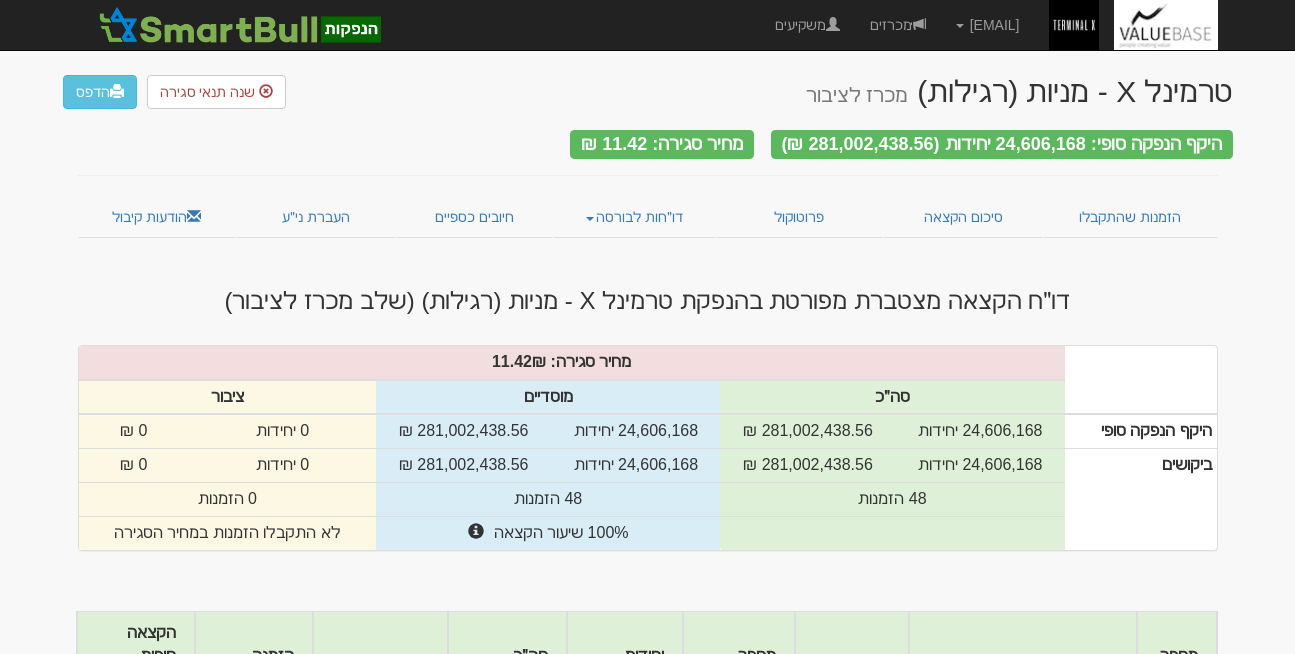scroll, scrollTop: 13, scrollLeft: 0, axis: vertical 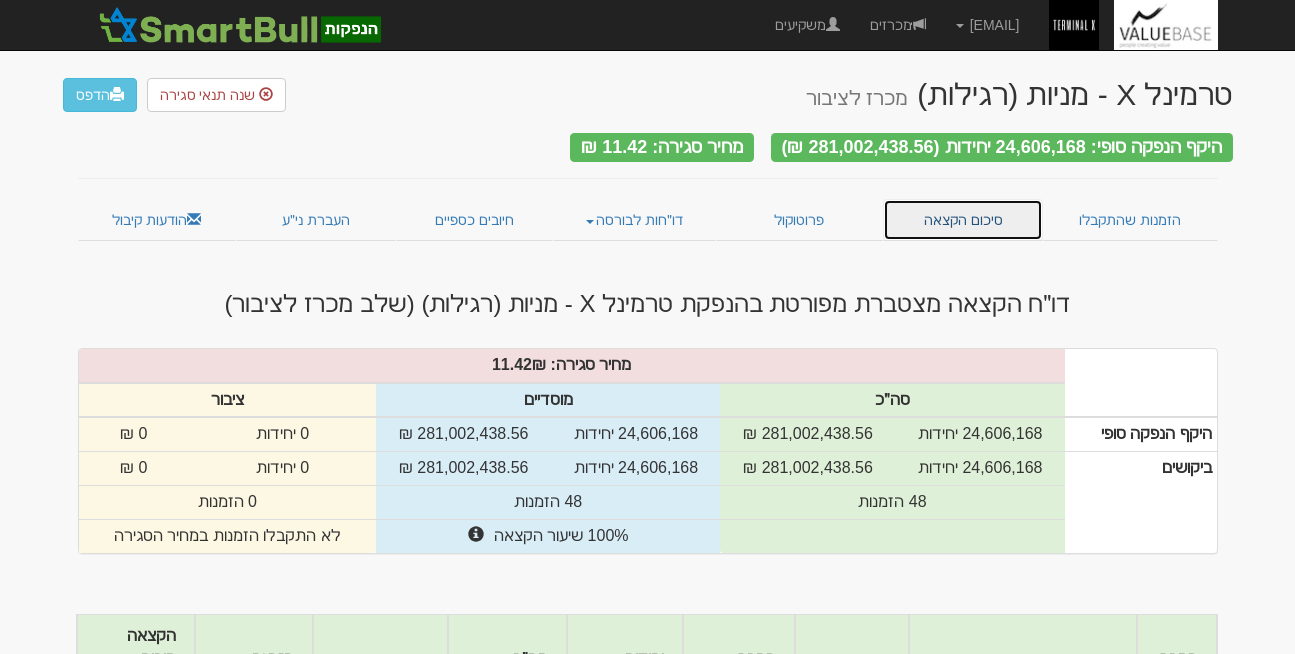click on "סיכום הקצאה" at bounding box center (963, 220) 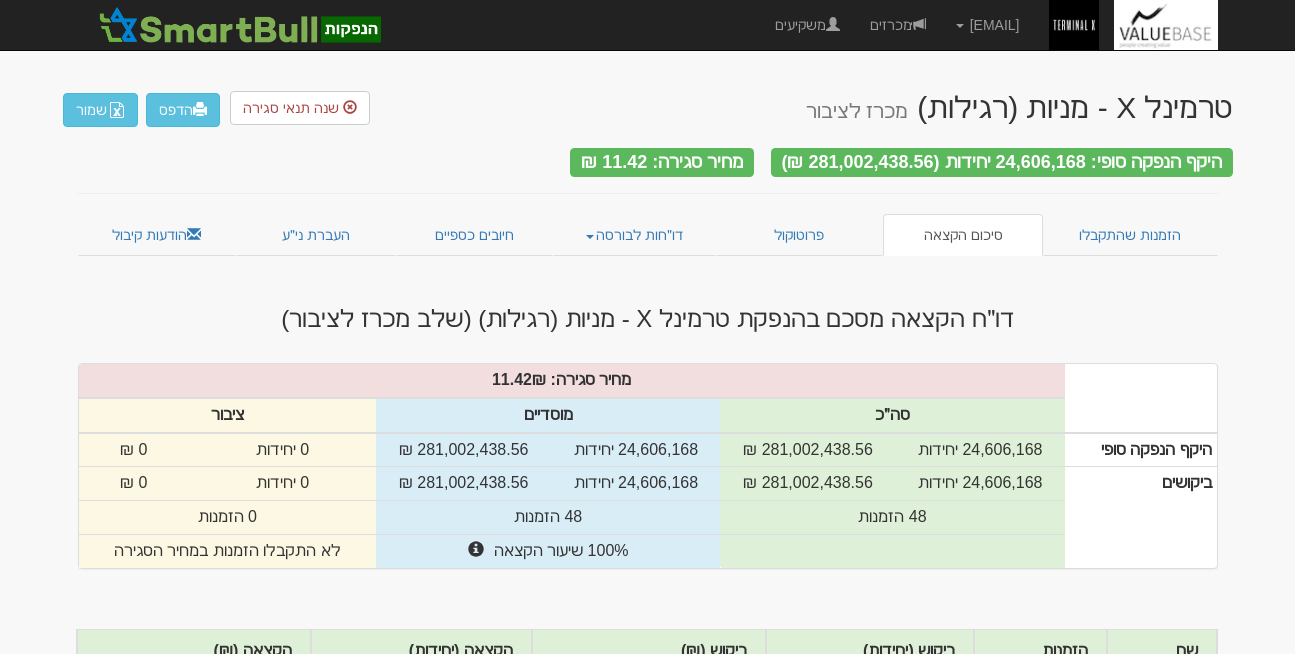 scroll, scrollTop: 0, scrollLeft: 0, axis: both 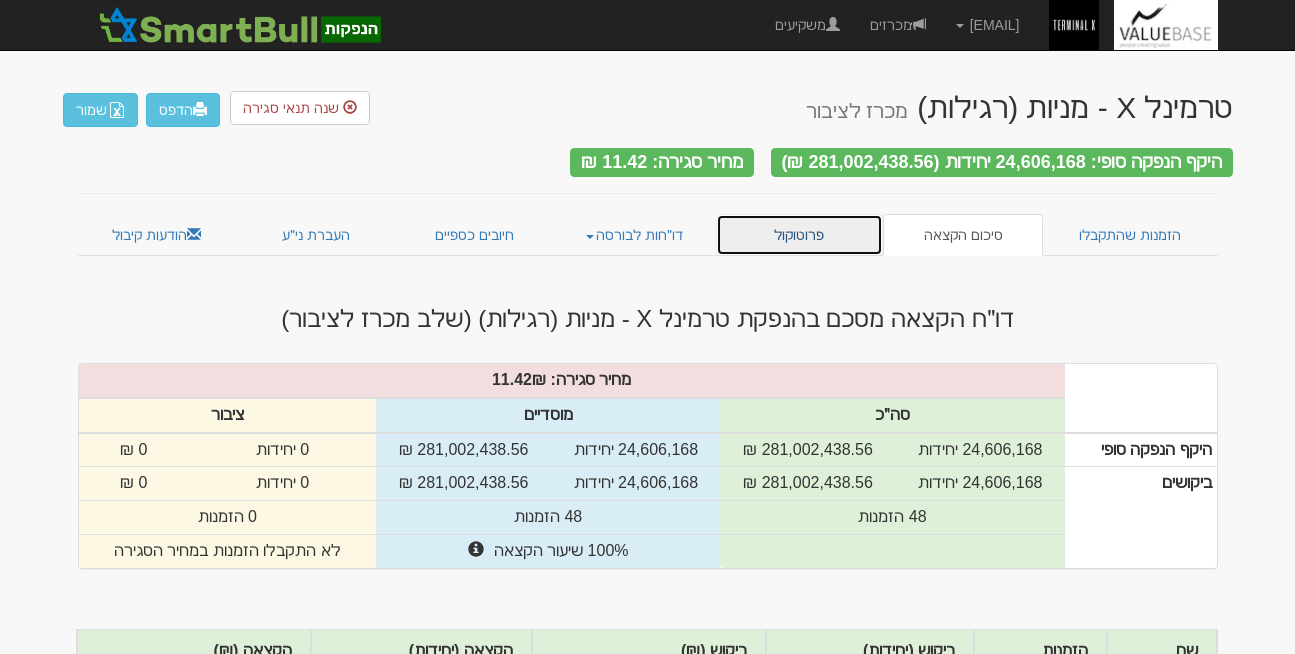 click on "פרוטוקול" at bounding box center (799, 235) 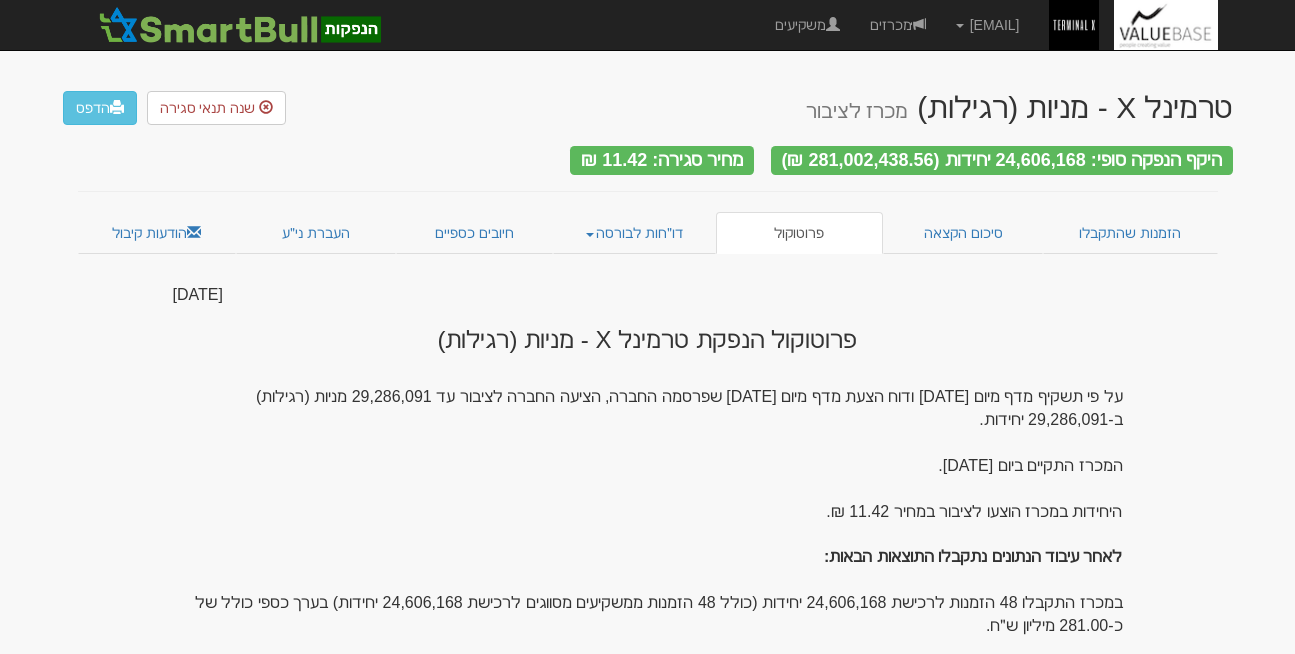 scroll, scrollTop: 0, scrollLeft: 0, axis: both 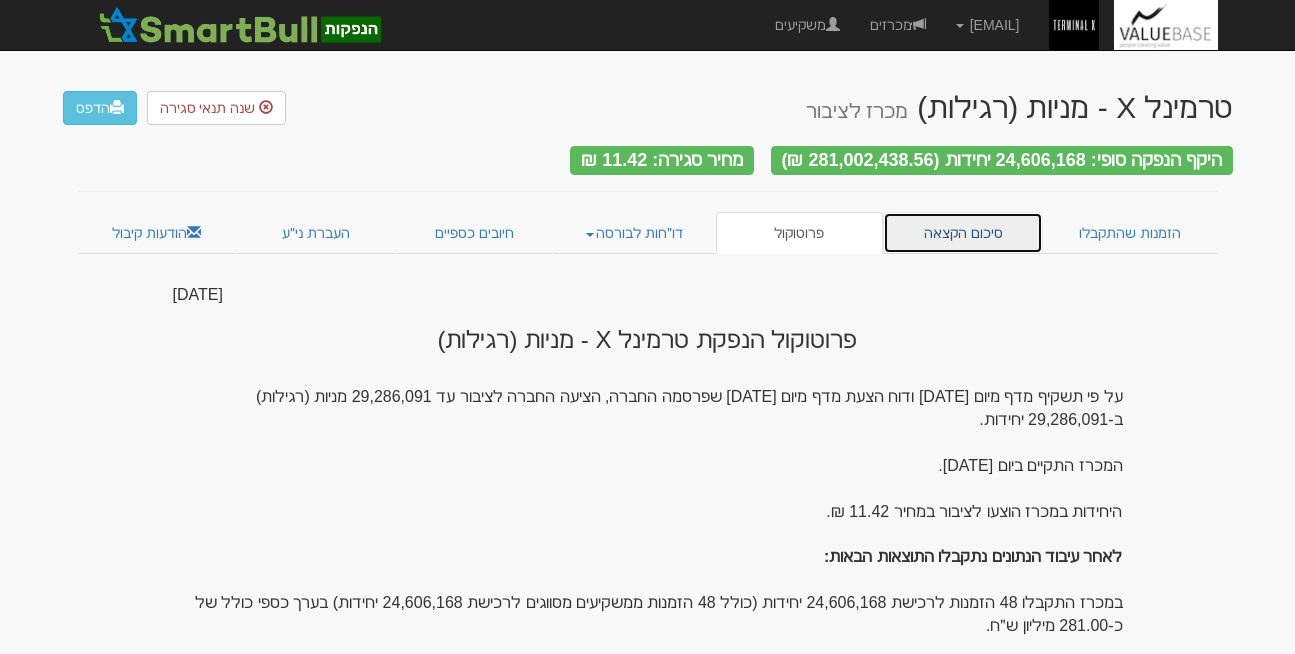 click on "סיכום הקצאה" at bounding box center [963, 233] 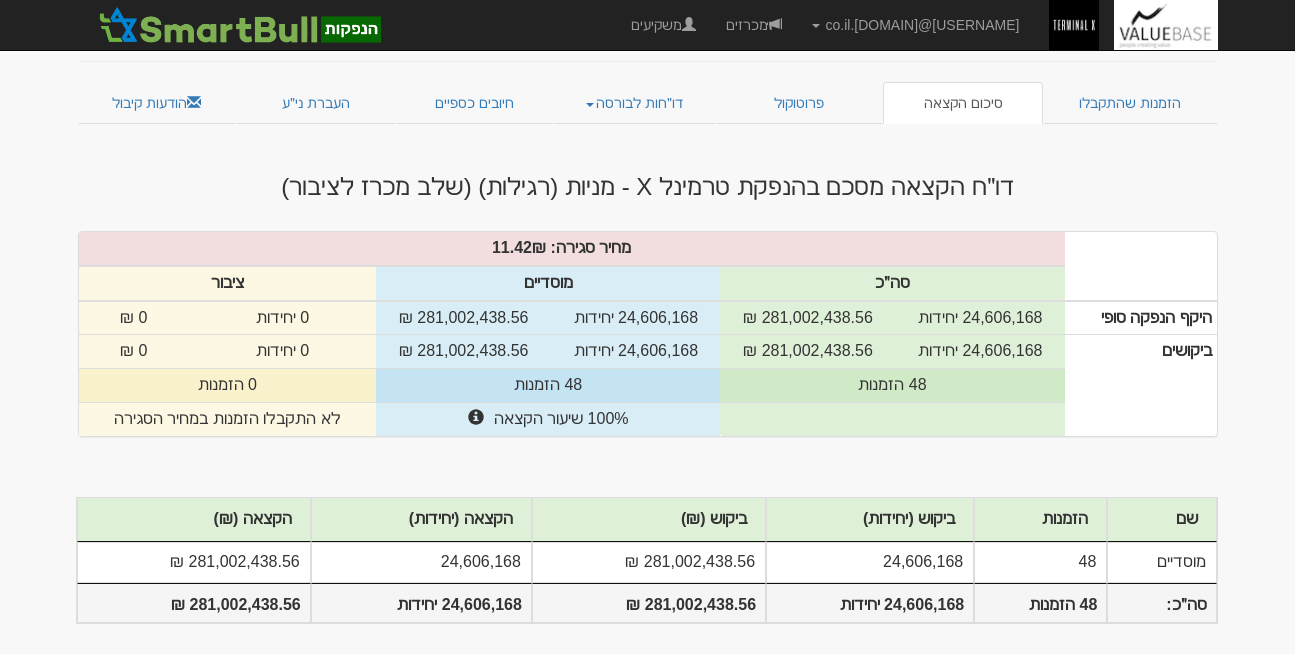 scroll, scrollTop: 0, scrollLeft: 0, axis: both 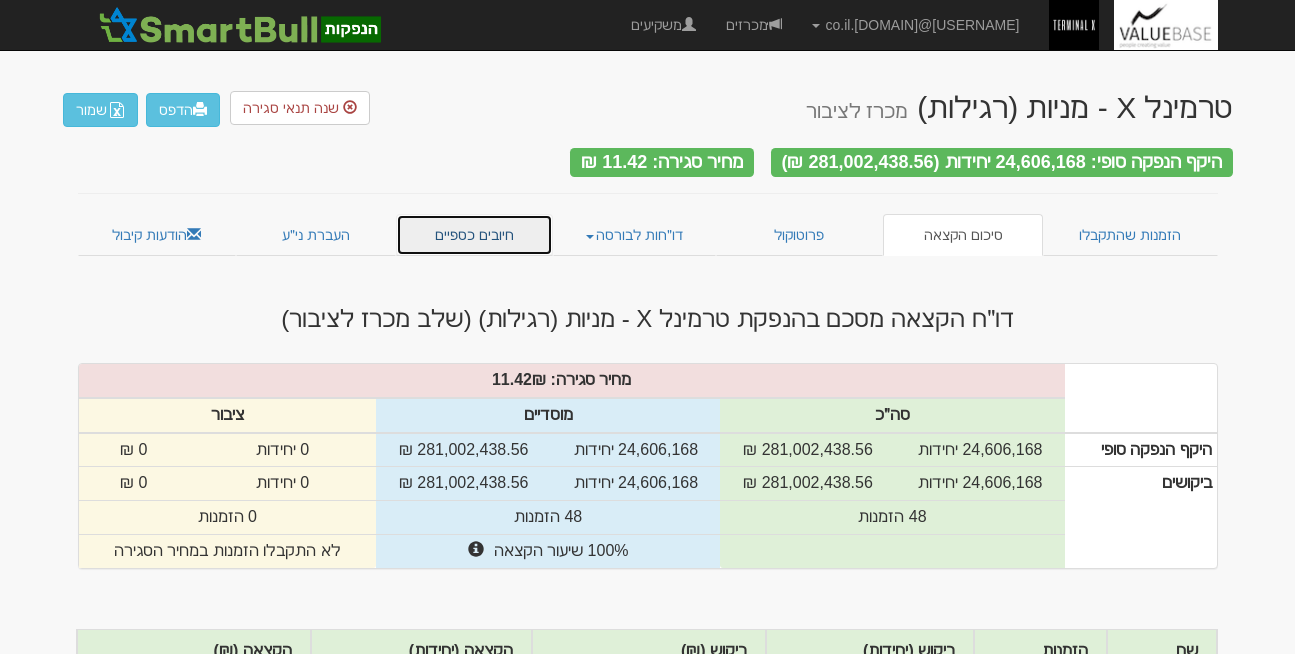 click on "חיובים כספיים" at bounding box center [474, 235] 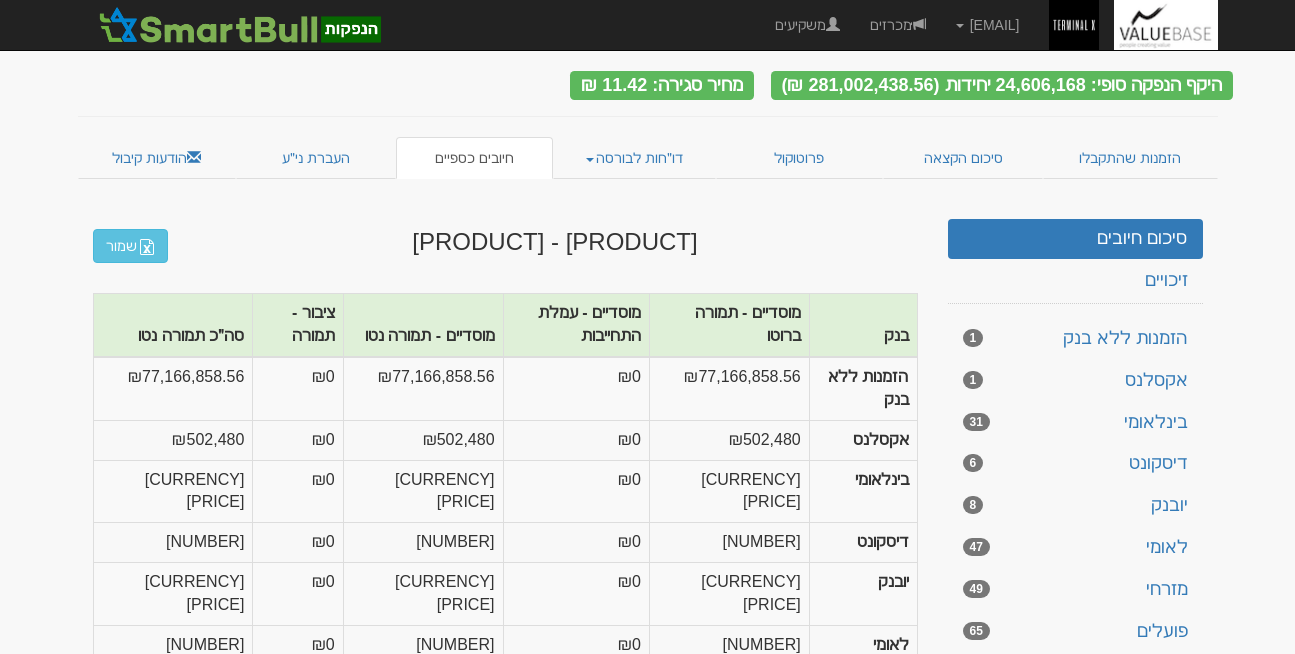 scroll, scrollTop: 0, scrollLeft: 0, axis: both 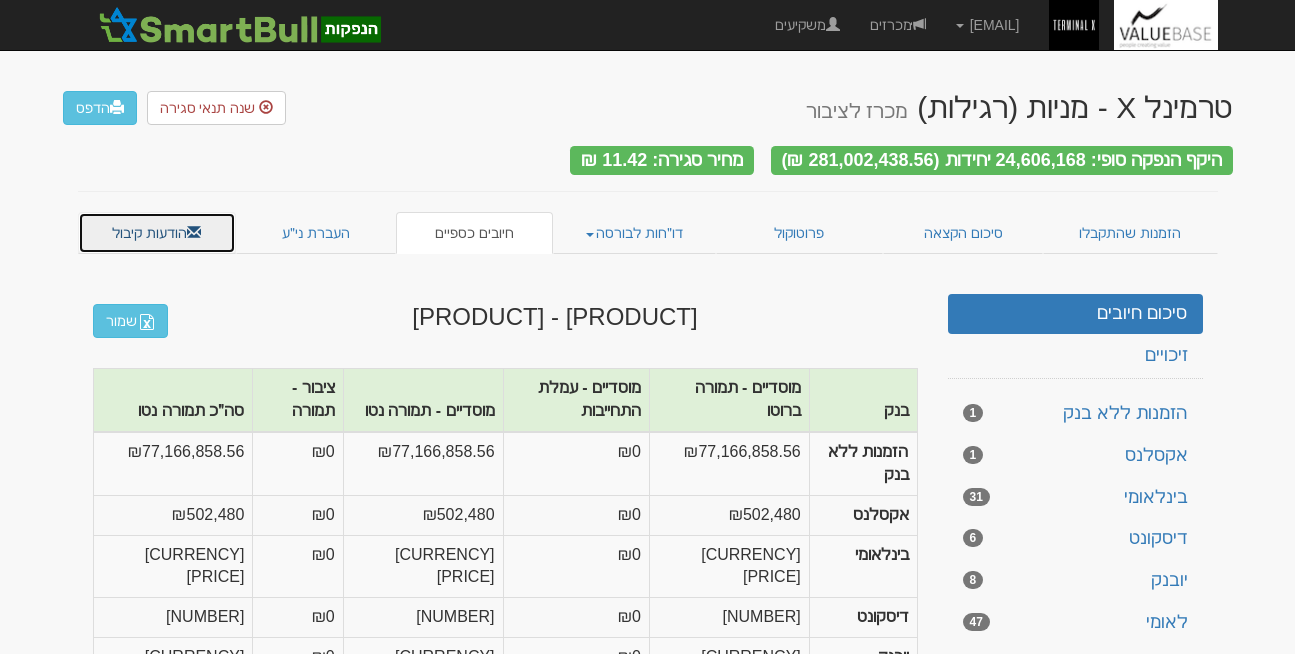 click on "הודעות קיבול" at bounding box center [157, 233] 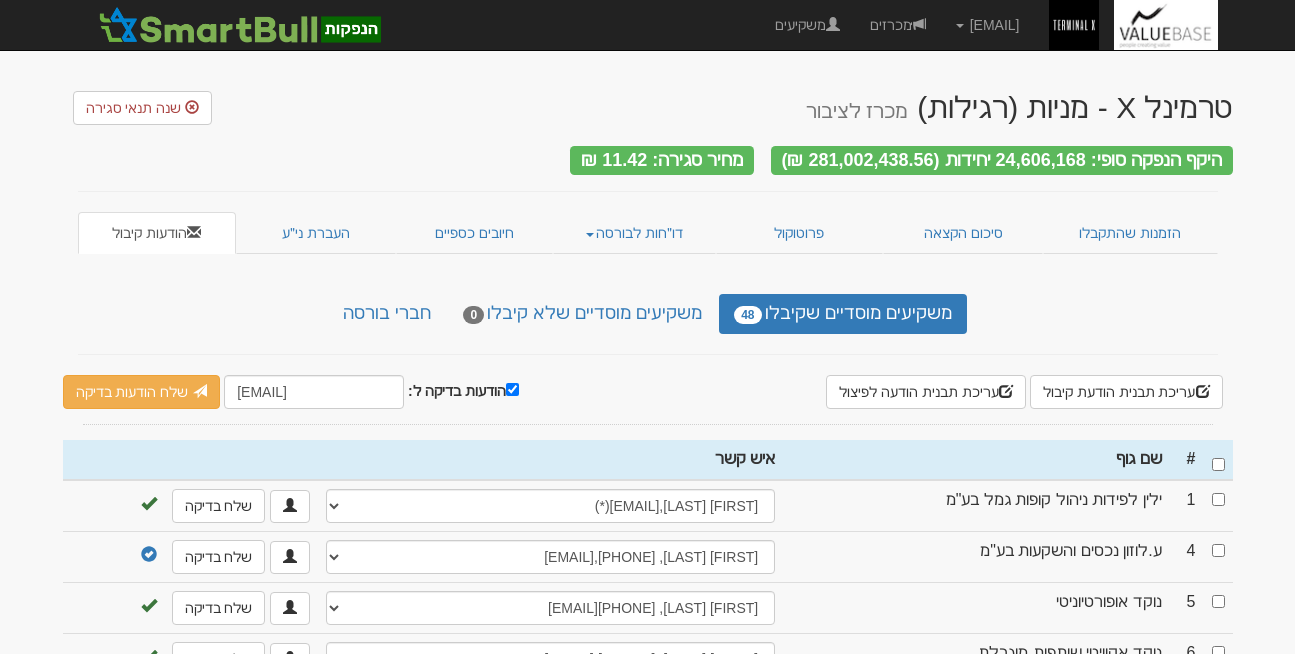scroll, scrollTop: 0, scrollLeft: 0, axis: both 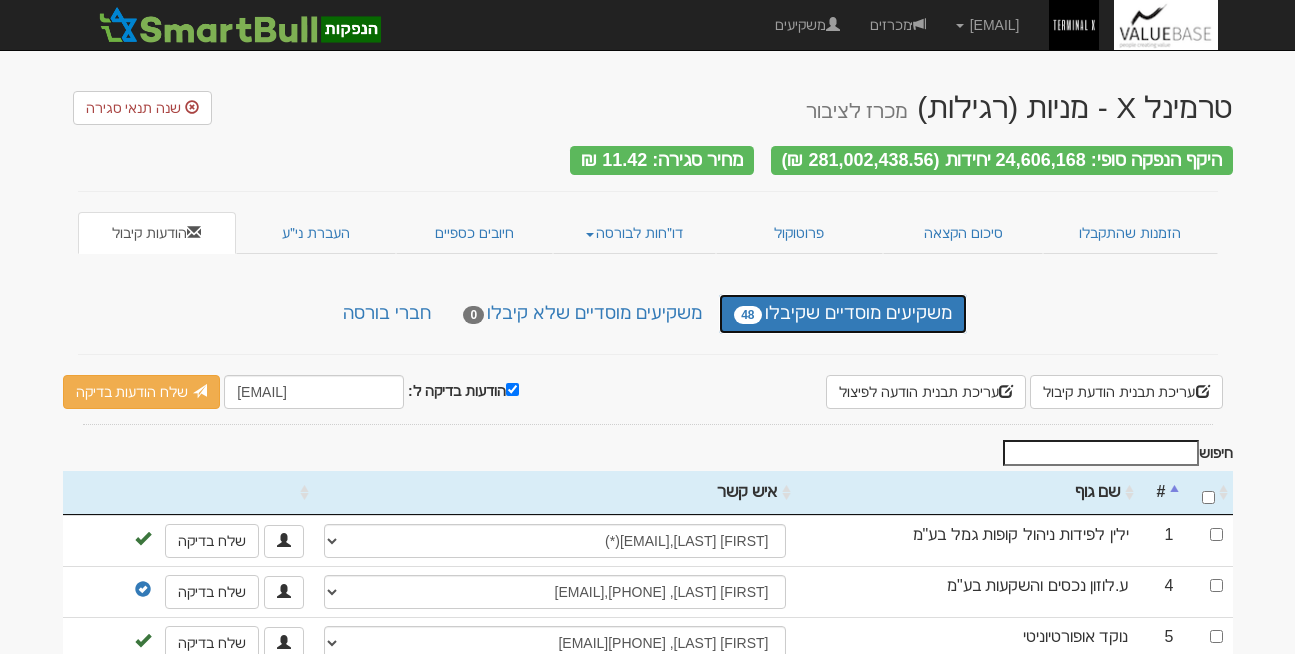click on "[TEXT] [NUMBER]" at bounding box center (842, 314) 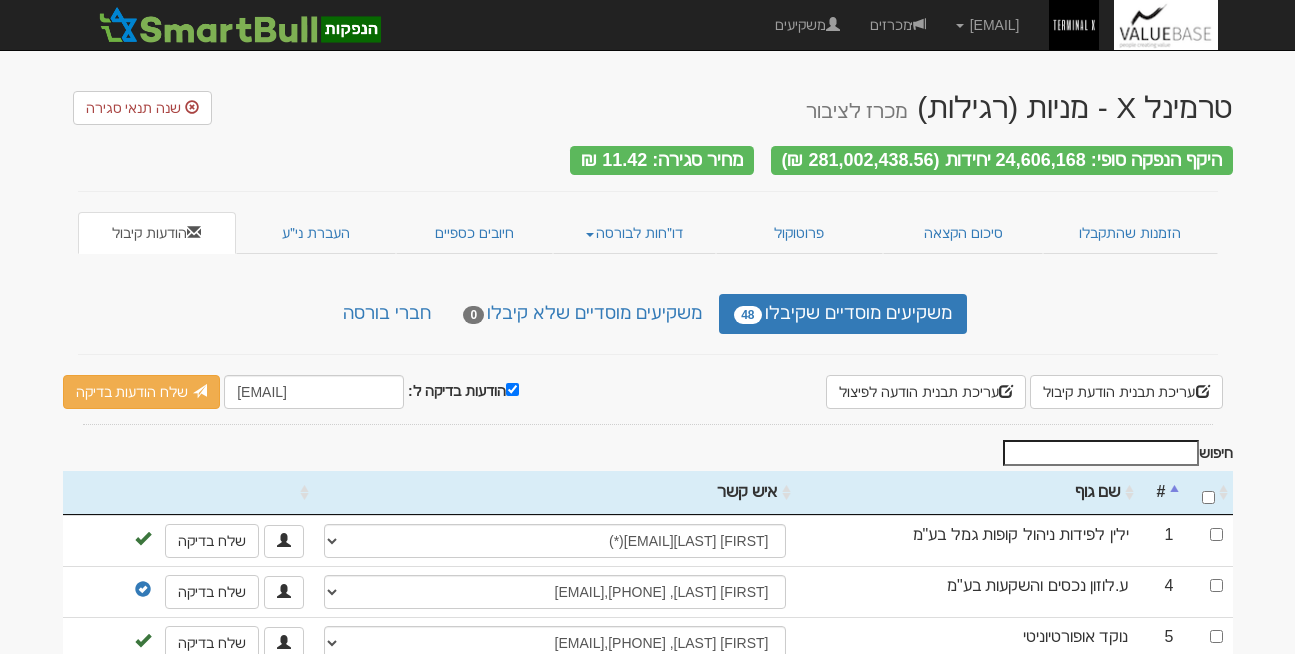 scroll, scrollTop: 65, scrollLeft: 0, axis: vertical 